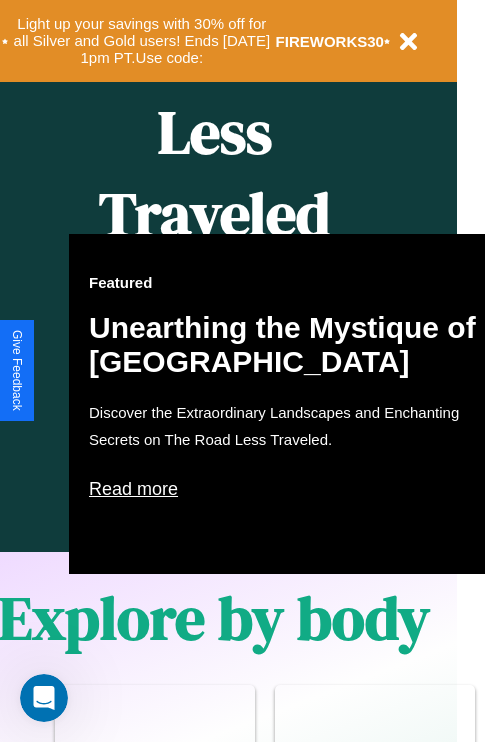 scroll, scrollTop: 997, scrollLeft: 32, axis: both 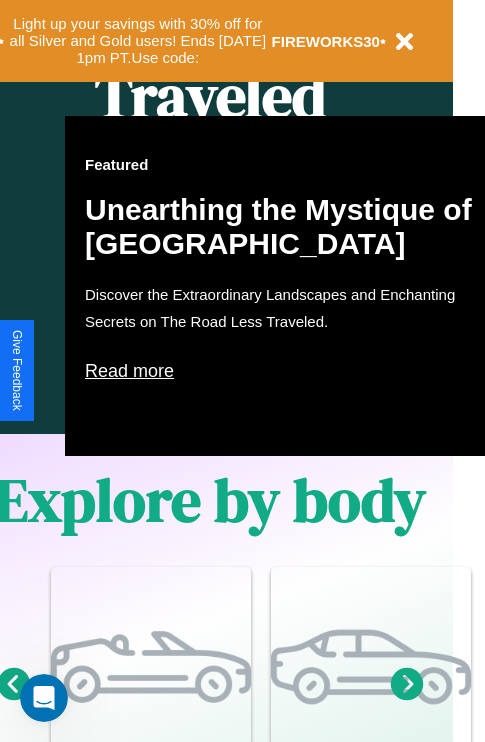 click on "Read more" at bounding box center [285, 371] 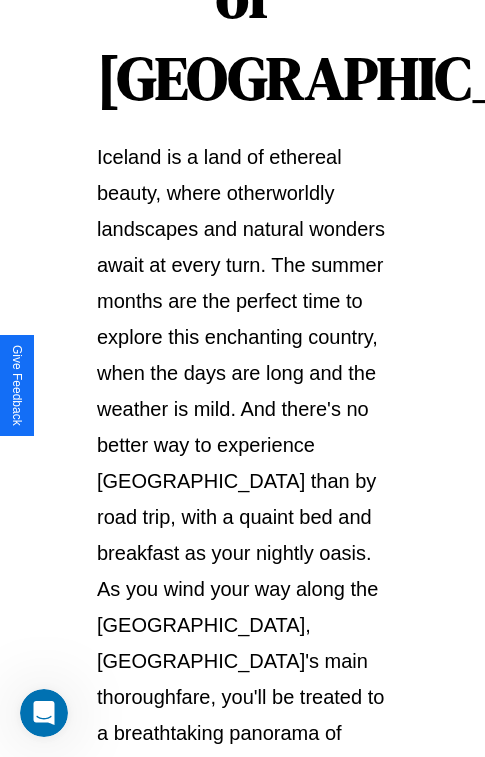scroll, scrollTop: 3458, scrollLeft: 0, axis: vertical 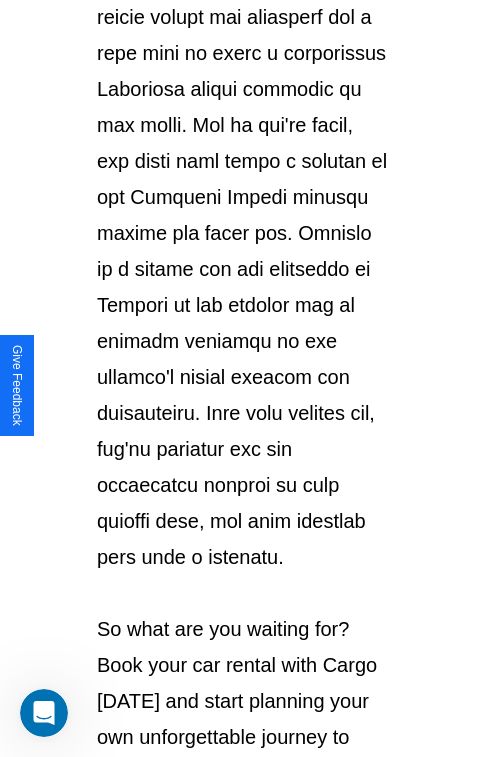 click on "Explore Cars" at bounding box center (242, 819) 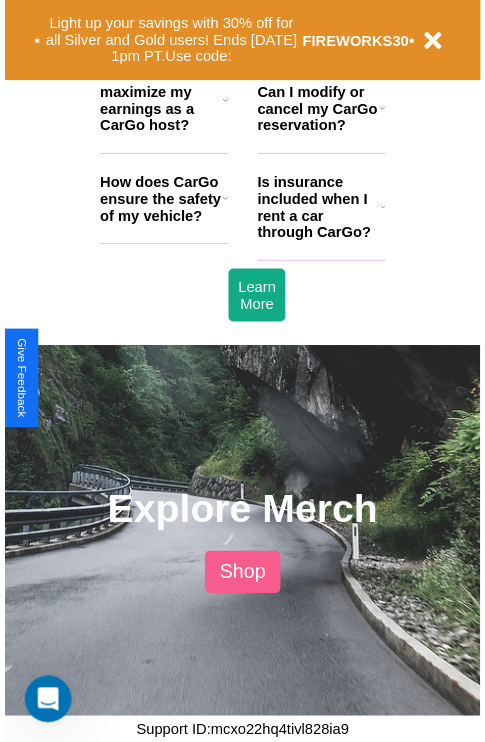 scroll, scrollTop: 997, scrollLeft: 32, axis: both 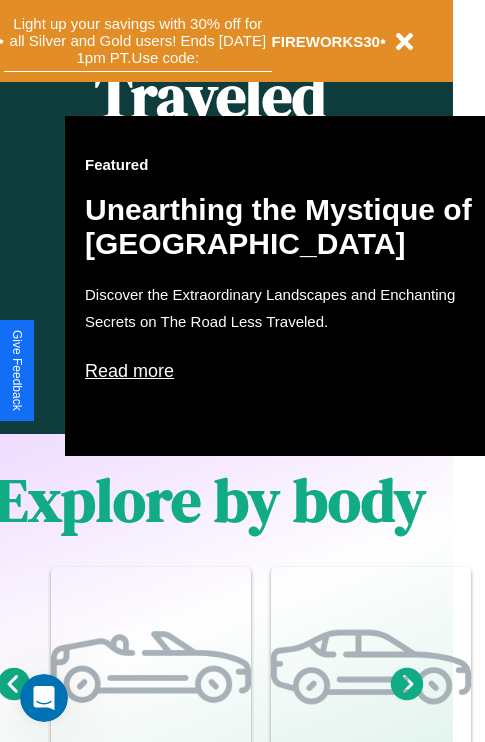 click on "Light up your savings with 30% off for all Silver and Gold users! Ends [DATE] 1pm PT.  Use code:" at bounding box center [138, 41] 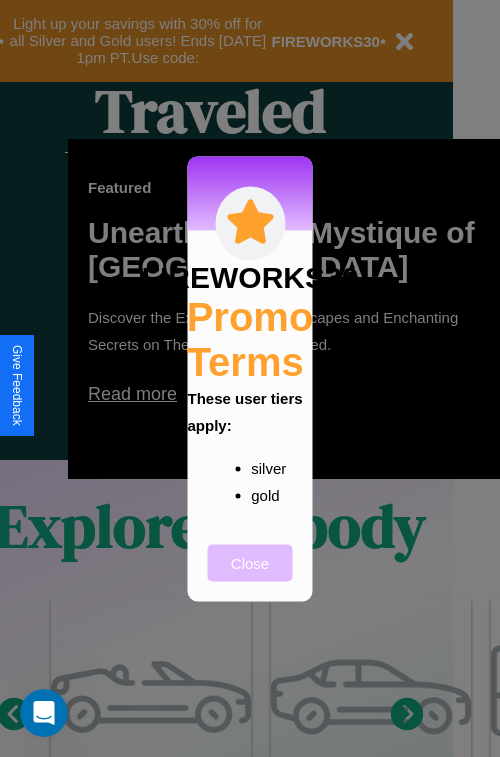 click on "Close" at bounding box center [250, 562] 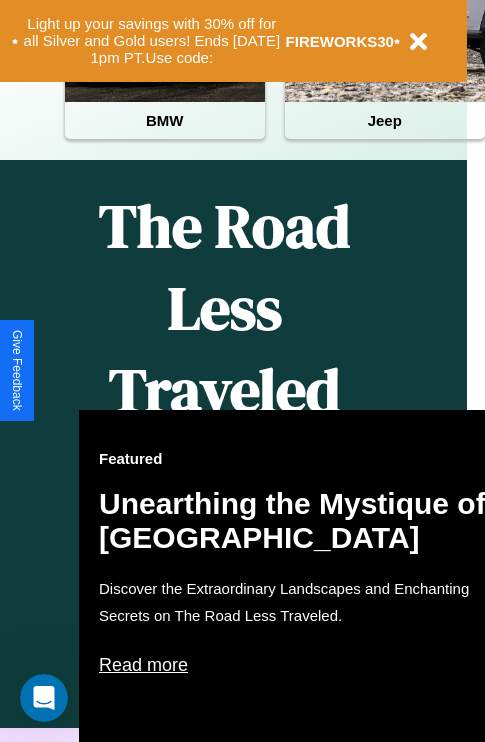 scroll, scrollTop: 308, scrollLeft: 0, axis: vertical 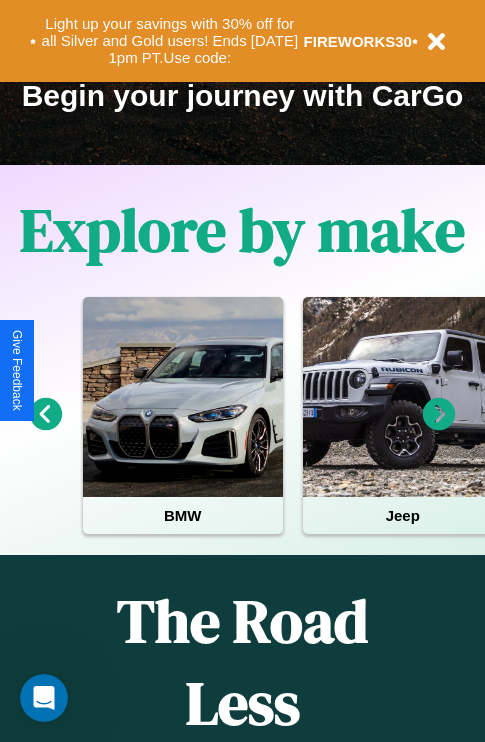click 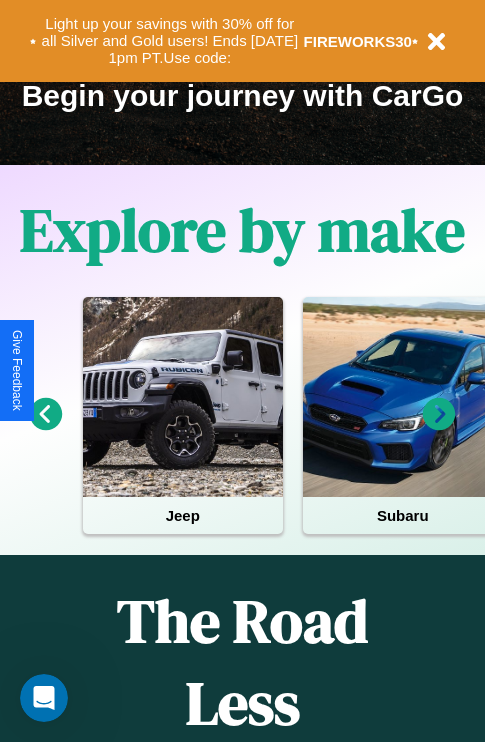 click 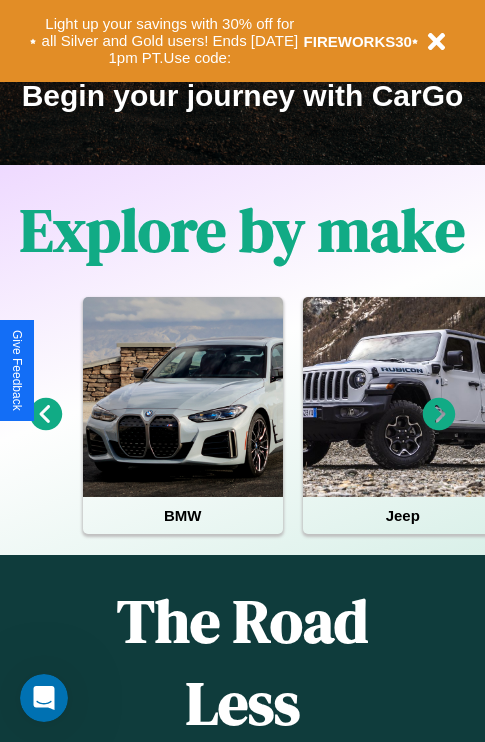 click 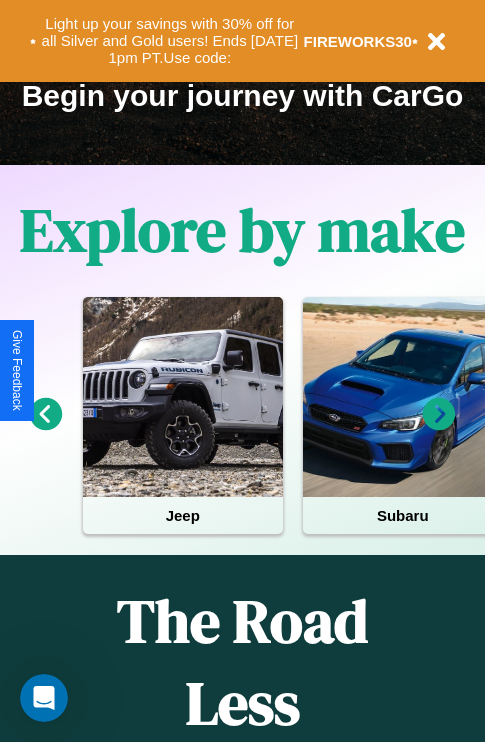 click 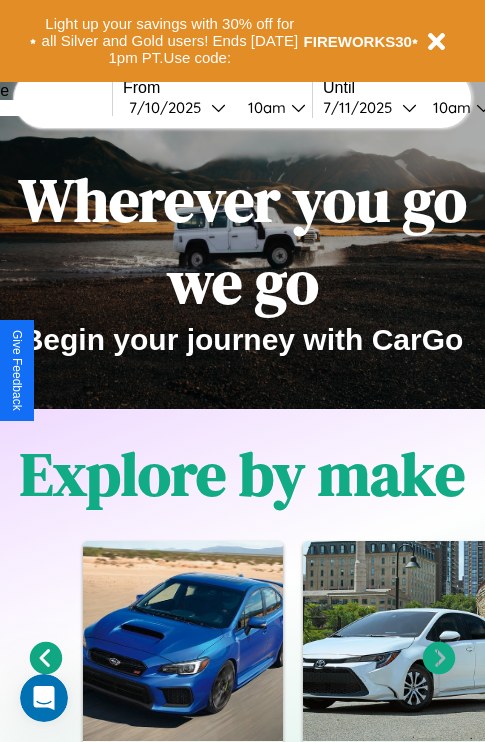 scroll, scrollTop: 0, scrollLeft: 0, axis: both 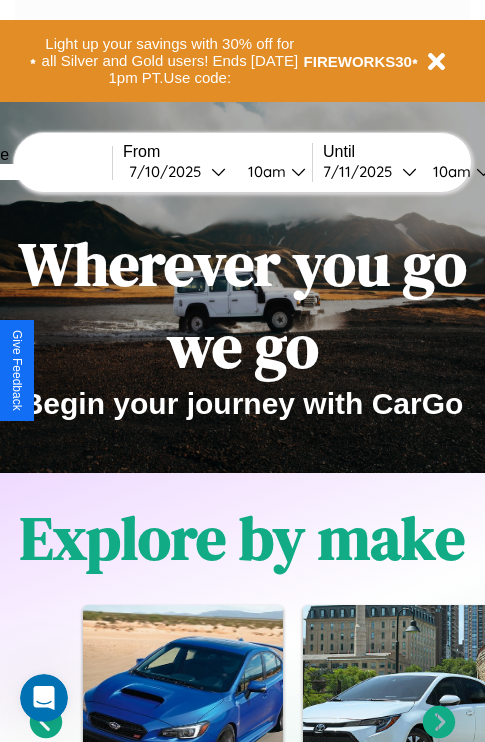 click at bounding box center (37, 172) 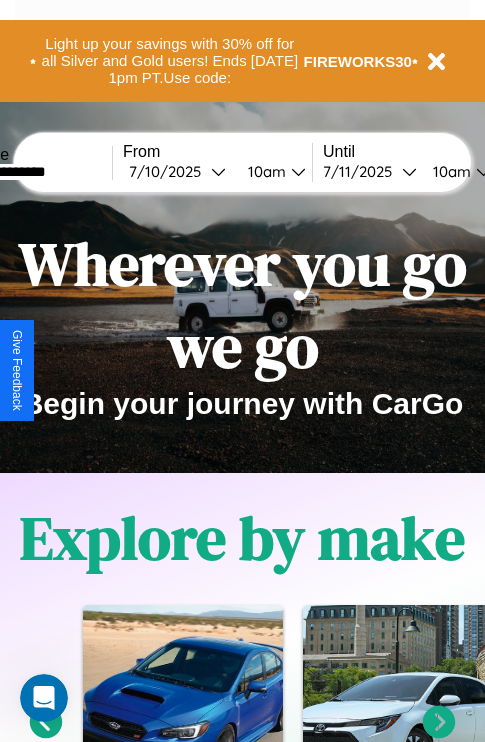 type on "**********" 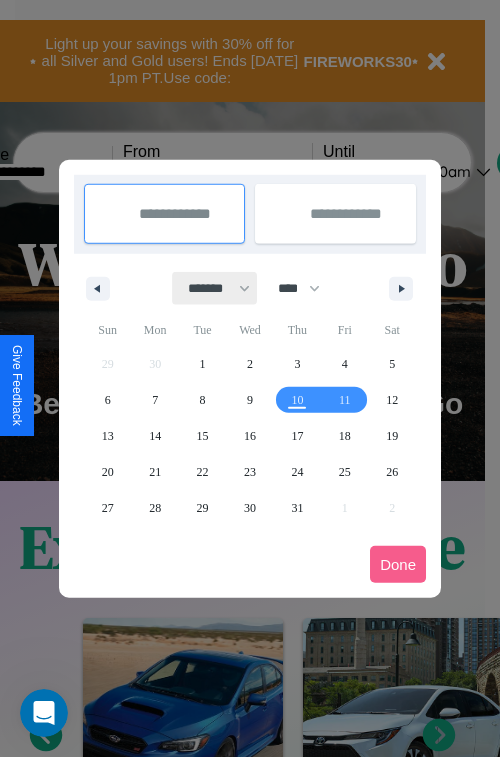 click on "******* ******** ***** ***** *** **** **** ****** ********* ******* ******** ********" at bounding box center (215, 288) 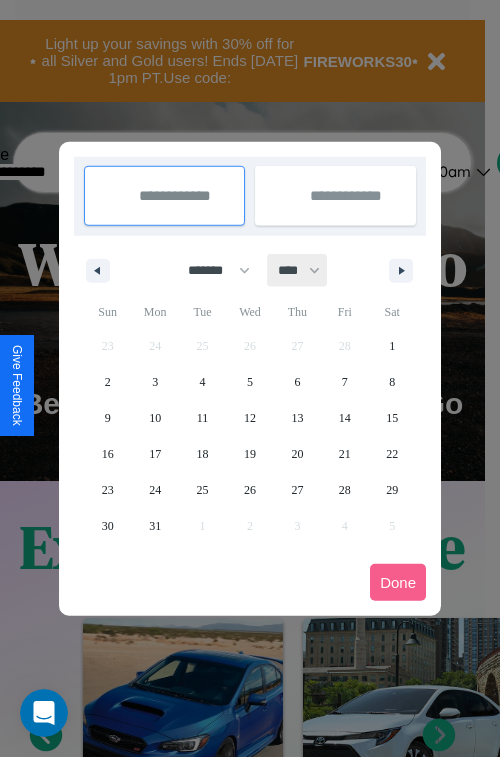 click on "**** **** **** **** **** **** **** **** **** **** **** **** **** **** **** **** **** **** **** **** **** **** **** **** **** **** **** **** **** **** **** **** **** **** **** **** **** **** **** **** **** **** **** **** **** **** **** **** **** **** **** **** **** **** **** **** **** **** **** **** **** **** **** **** **** **** **** **** **** **** **** **** **** **** **** **** **** **** **** **** **** **** **** **** **** **** **** **** **** **** **** **** **** **** **** **** **** **** **** **** **** **** **** **** **** **** **** **** **** **** **** **** **** **** **** **** **** **** **** **** ****" at bounding box center (298, 270) 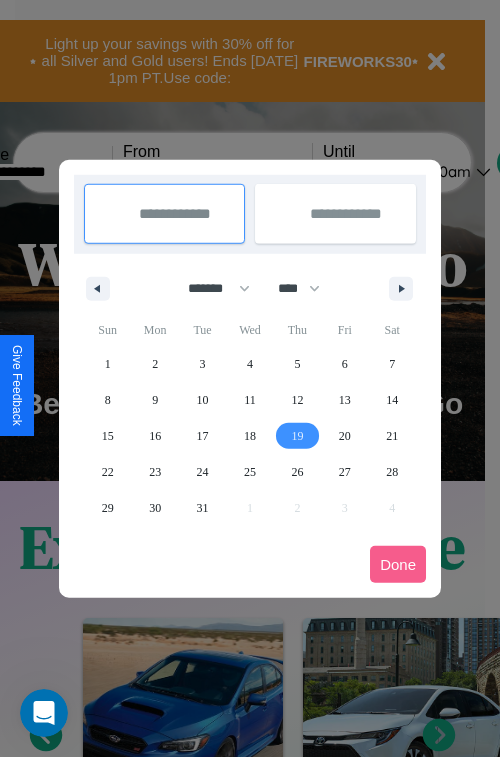 click on "19" at bounding box center [297, 436] 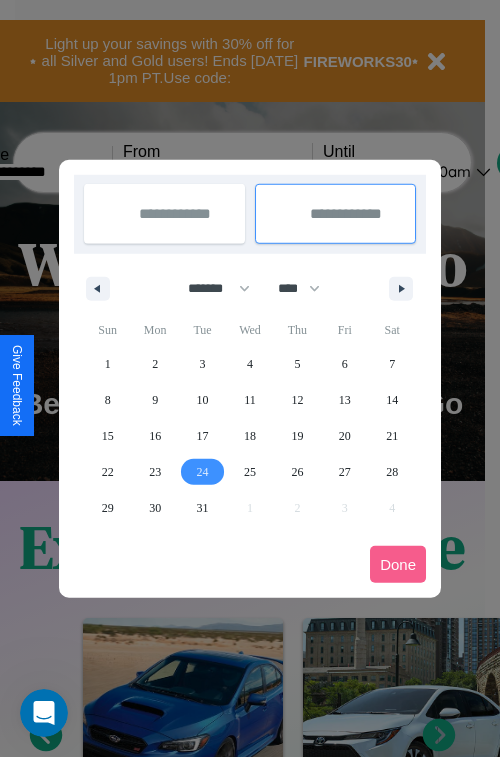 click on "24" at bounding box center (203, 472) 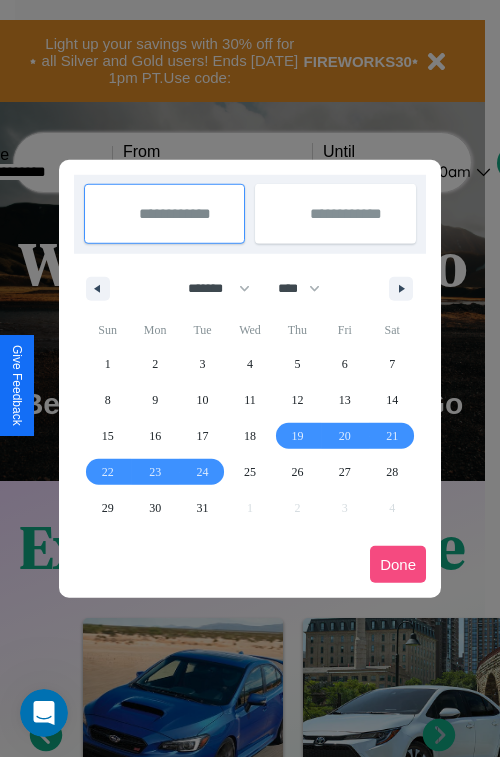 click on "Done" at bounding box center [398, 564] 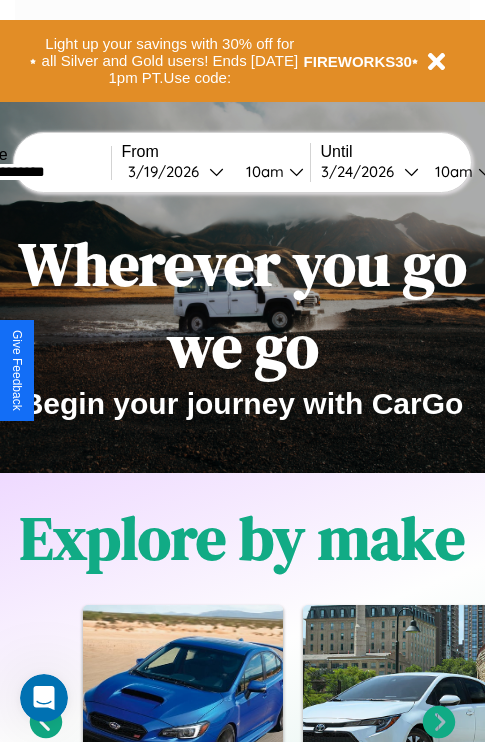 scroll, scrollTop: 0, scrollLeft: 75, axis: horizontal 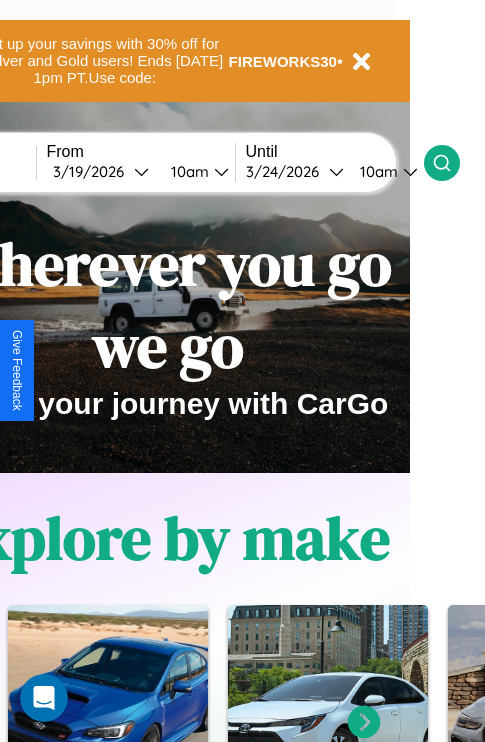 click 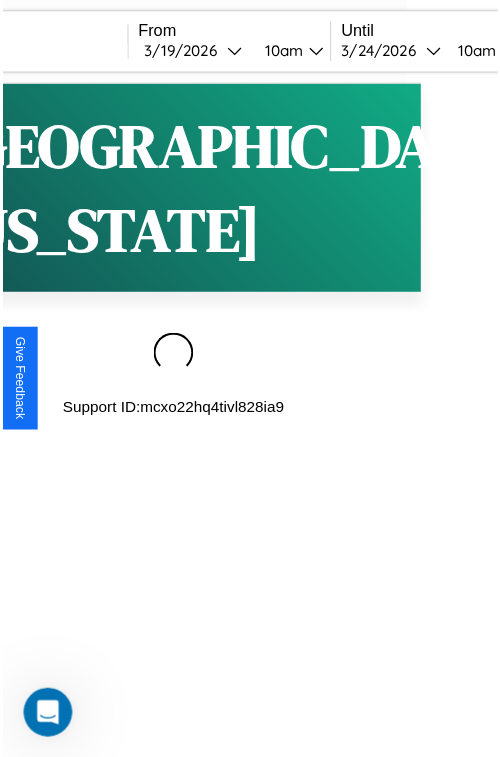 scroll, scrollTop: 0, scrollLeft: 0, axis: both 